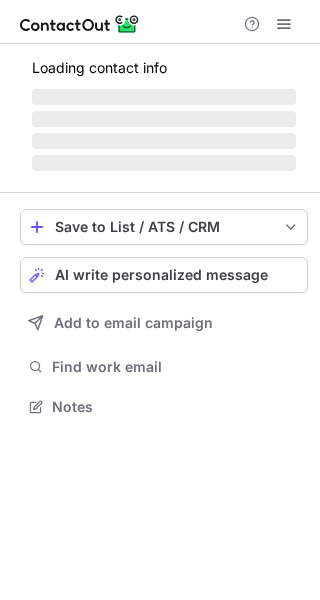 scroll, scrollTop: 0, scrollLeft: 0, axis: both 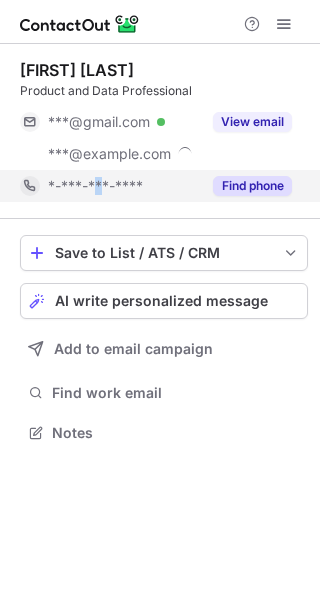 click on "*-***-***-****" at bounding box center (95, 186) 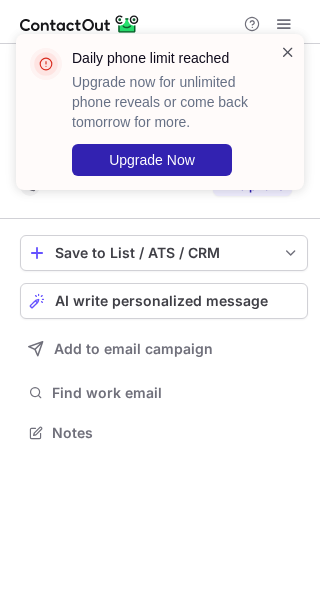 click at bounding box center (288, 52) 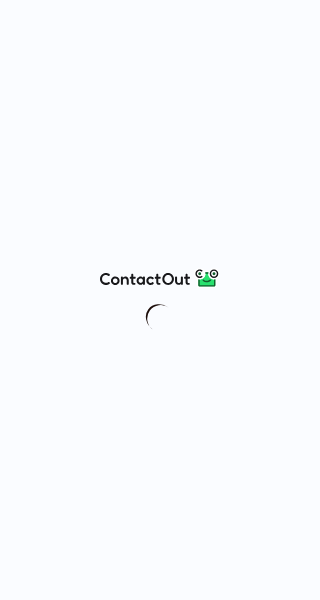 scroll, scrollTop: 0, scrollLeft: 0, axis: both 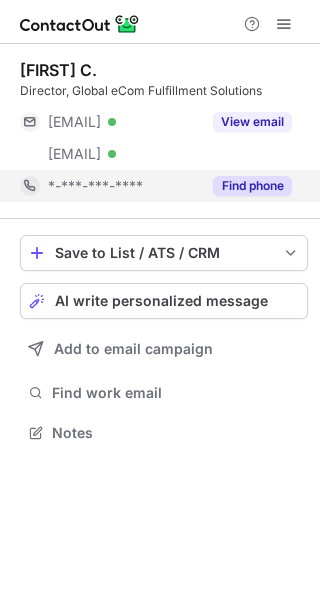 click on "*-***-***-****" at bounding box center [110, 186] 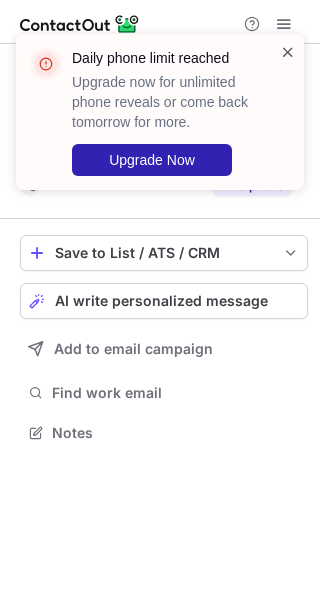 click at bounding box center [288, 52] 